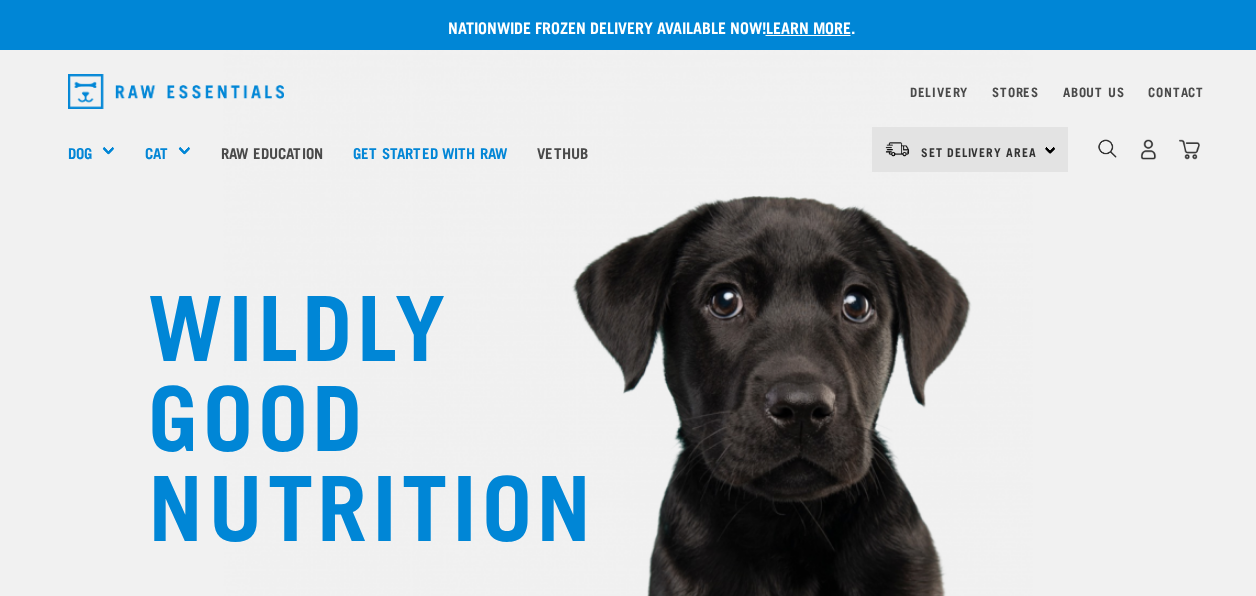 scroll, scrollTop: 0, scrollLeft: 0, axis: both 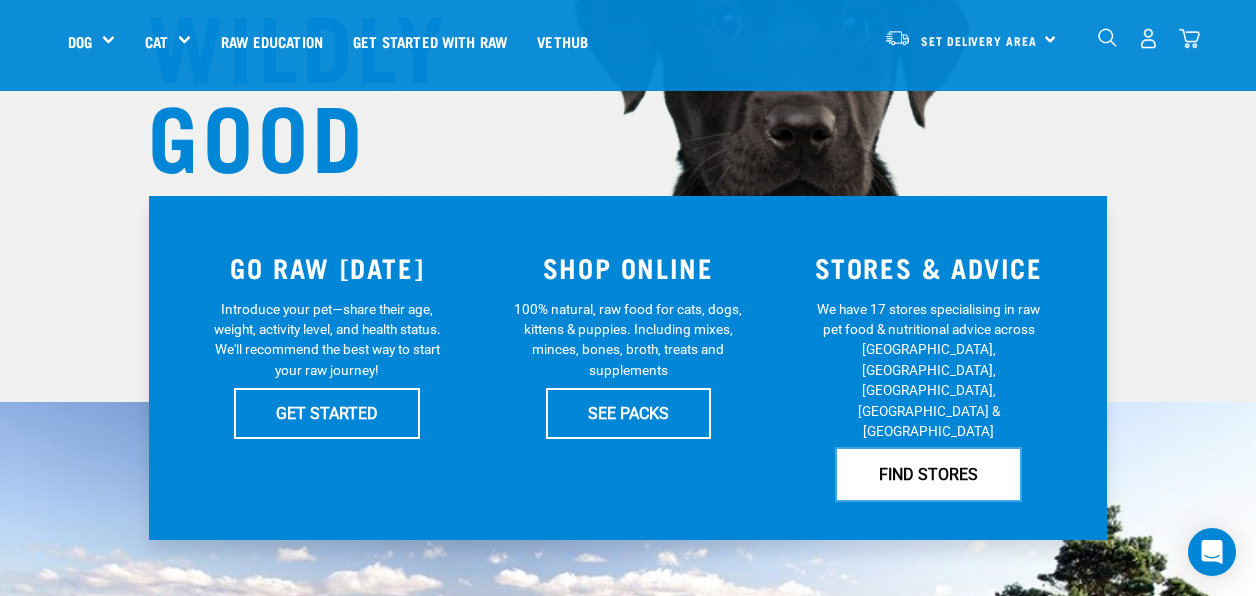click on "FIND STORES" at bounding box center (928, 474) 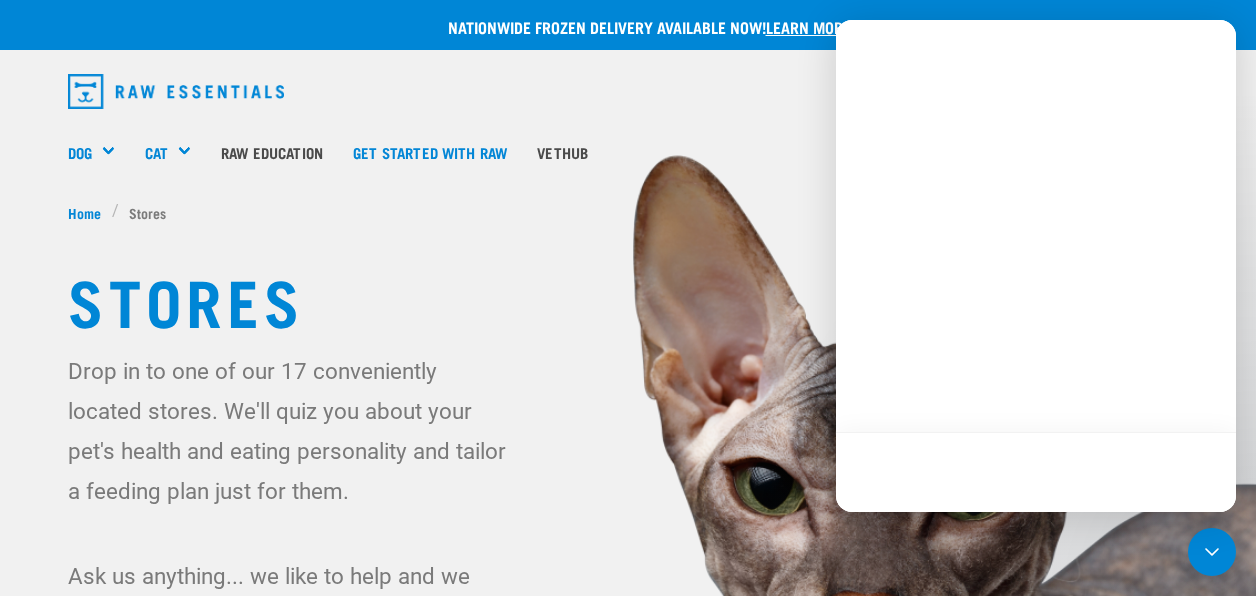 scroll, scrollTop: 0, scrollLeft: 0, axis: both 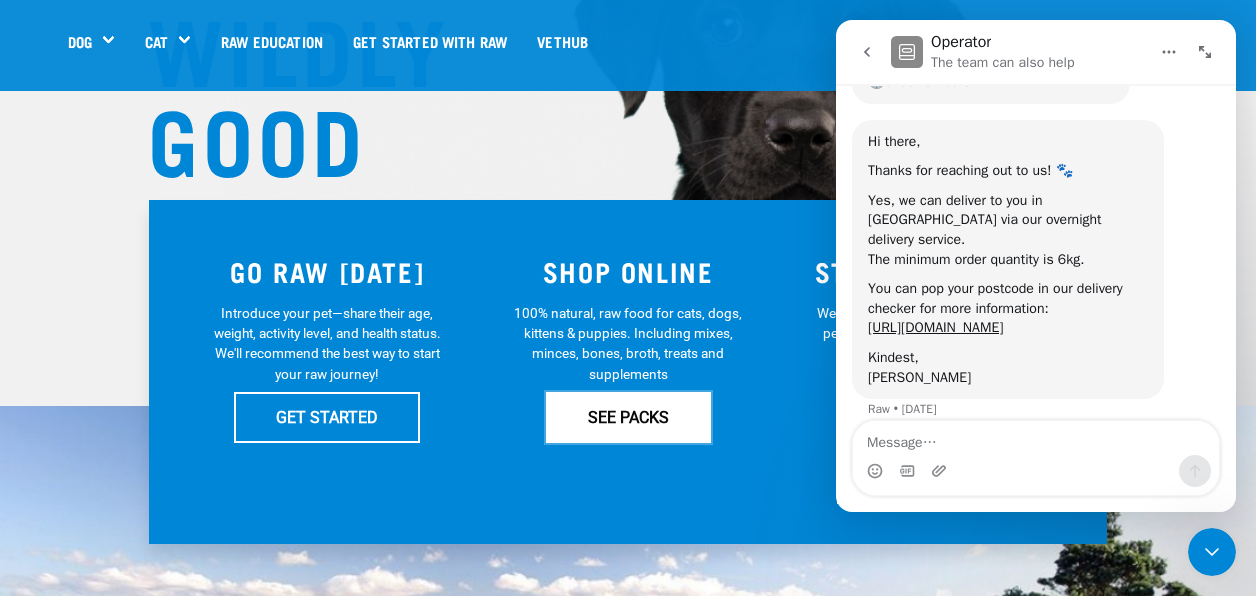 click on "SEE PACKS" at bounding box center (628, 417) 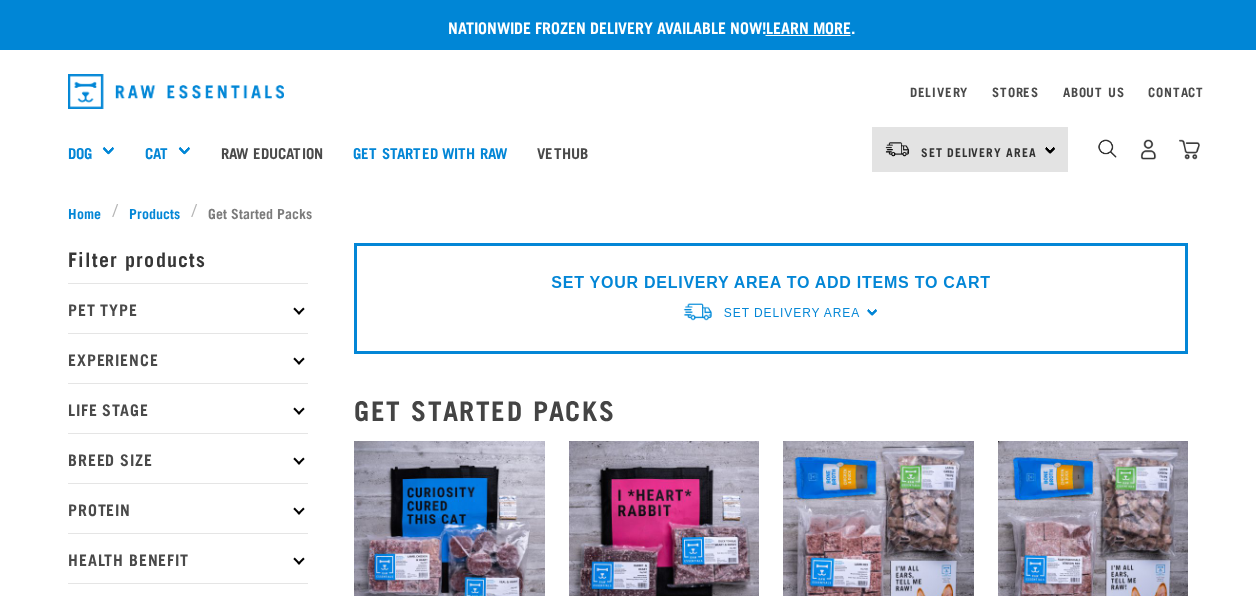 scroll, scrollTop: 0, scrollLeft: 0, axis: both 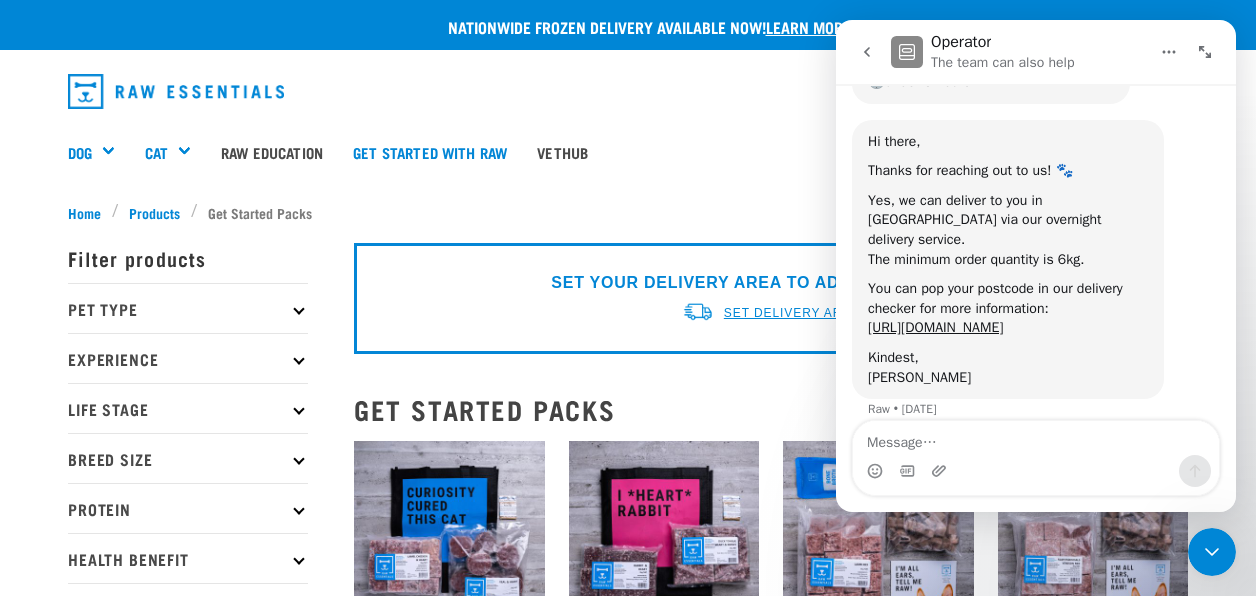 click on "Set Delivery Area" at bounding box center [792, 313] 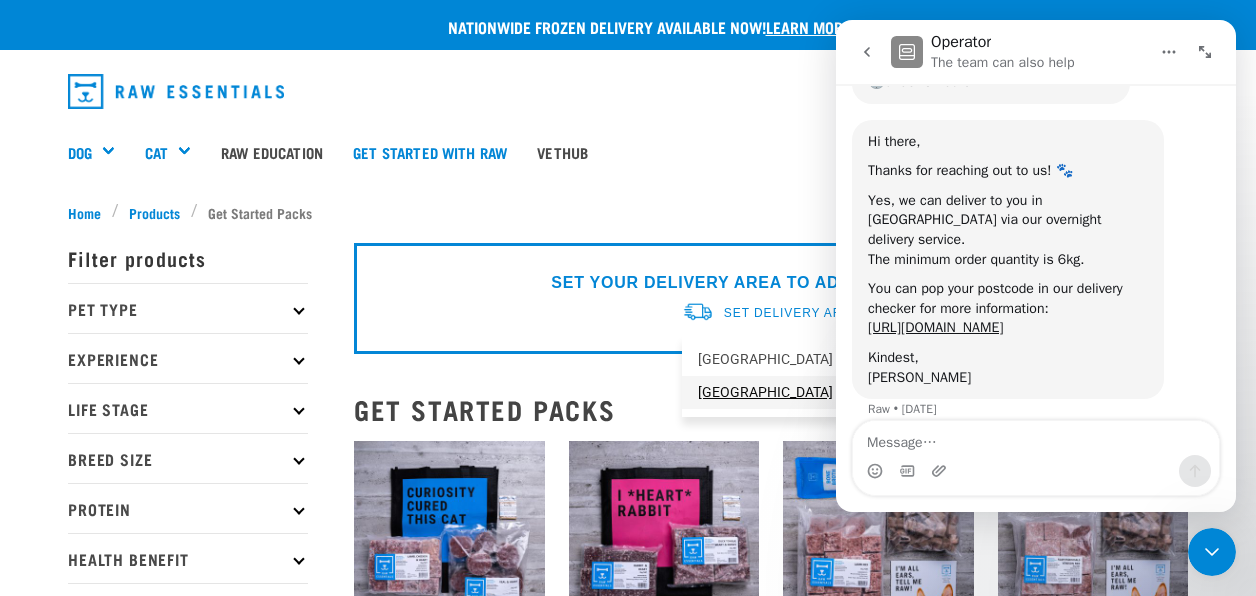 click on "[GEOGRAPHIC_DATA]" at bounding box center (781, 392) 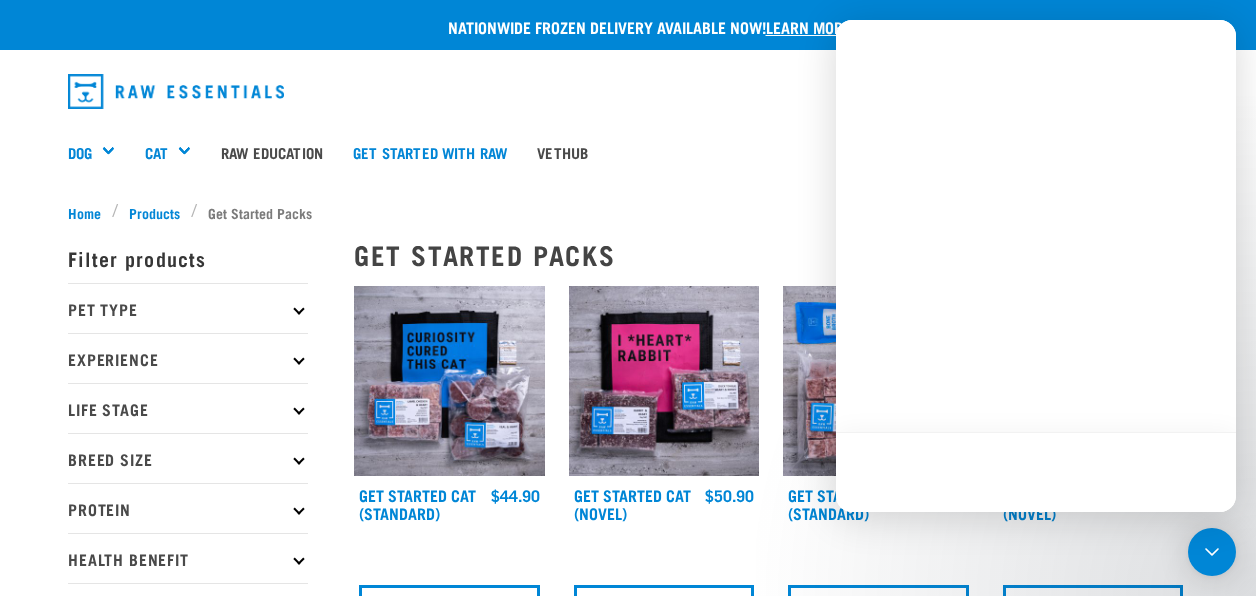 scroll, scrollTop: 0, scrollLeft: 0, axis: both 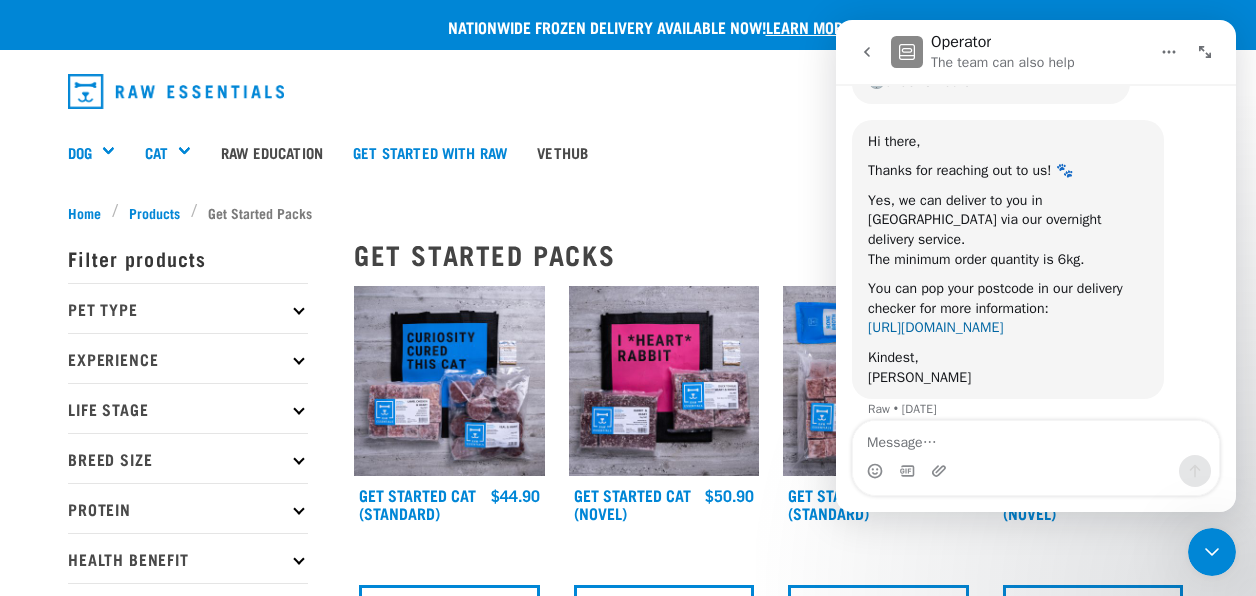 click on "[URL][DOMAIN_NAME]" at bounding box center (935, 327) 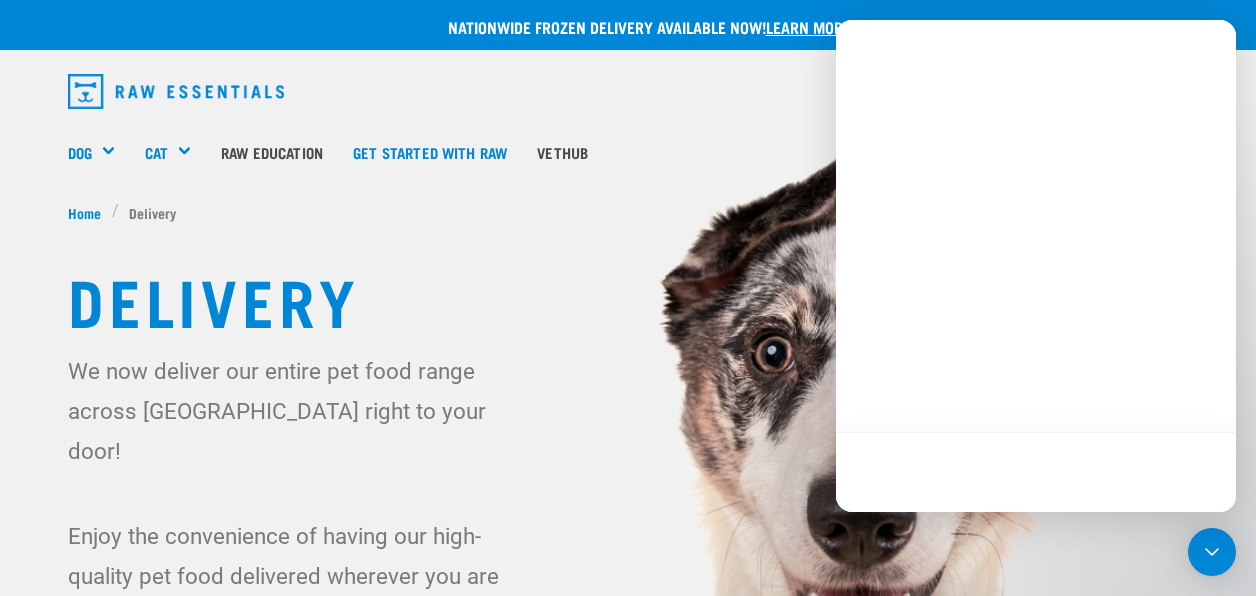 scroll, scrollTop: 0, scrollLeft: 0, axis: both 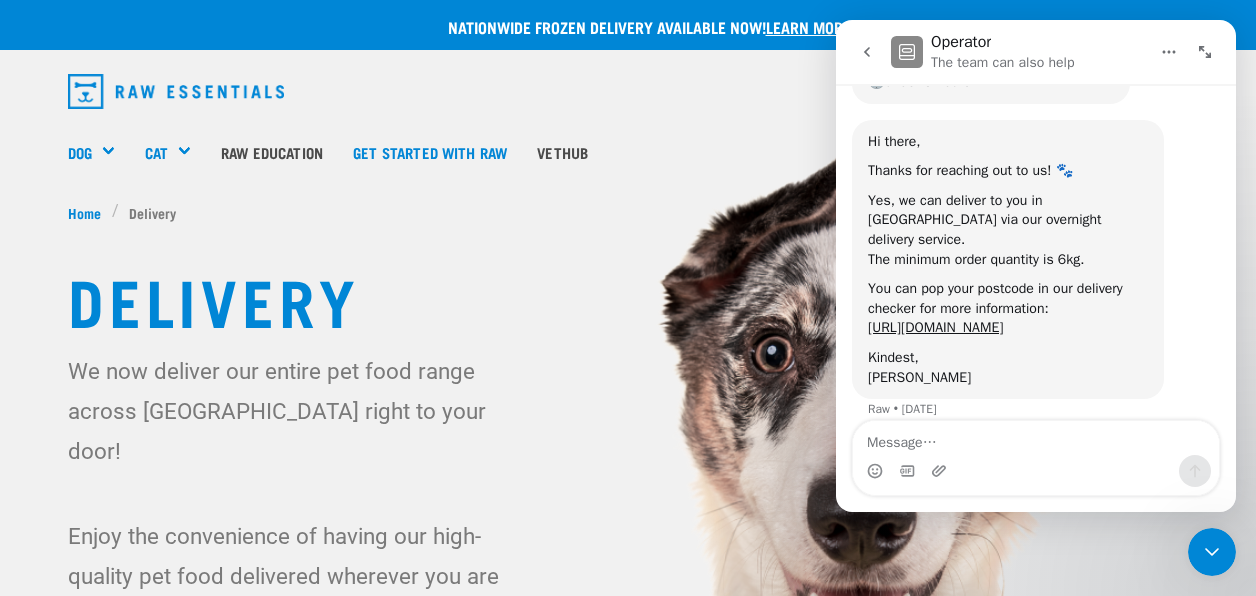 click 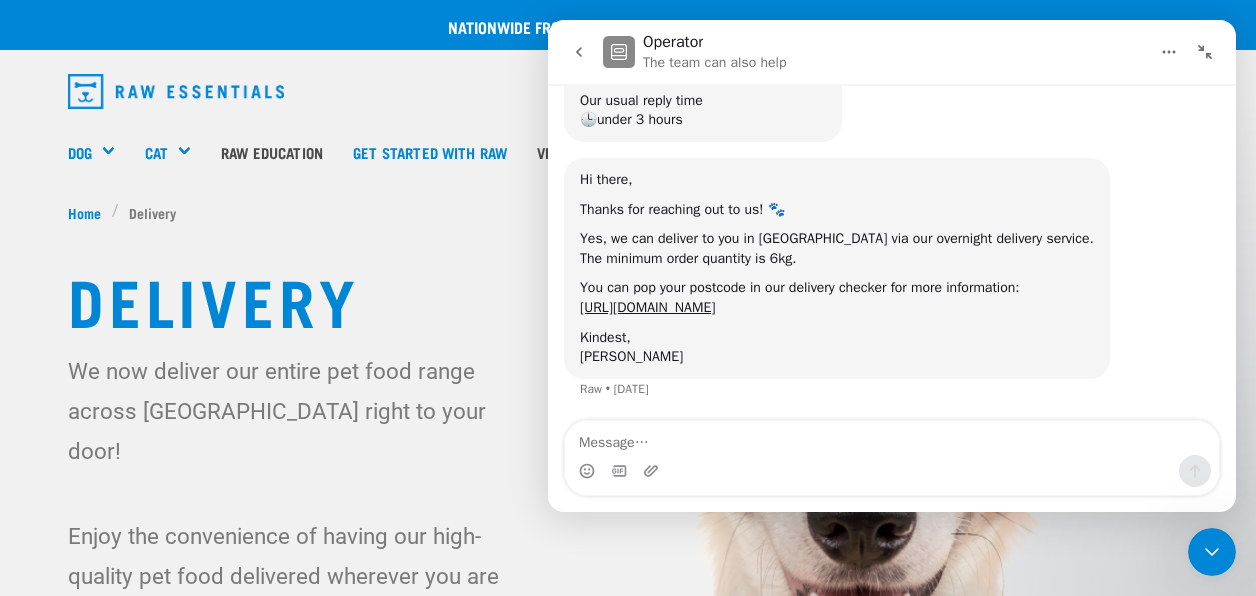 scroll, scrollTop: 196, scrollLeft: 0, axis: vertical 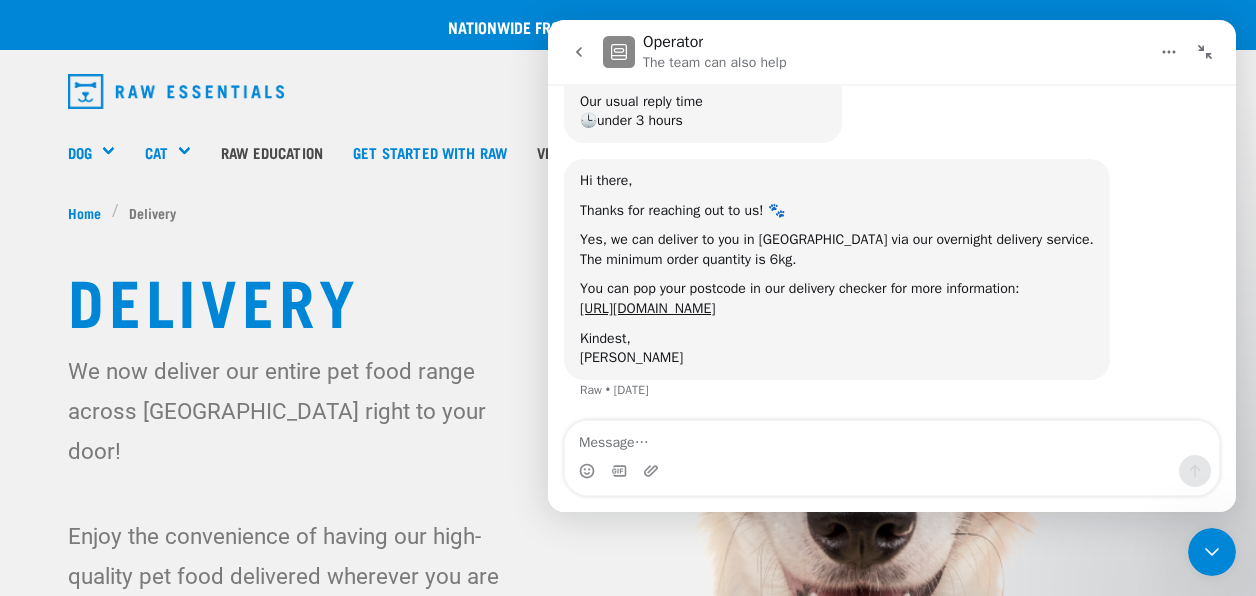 click 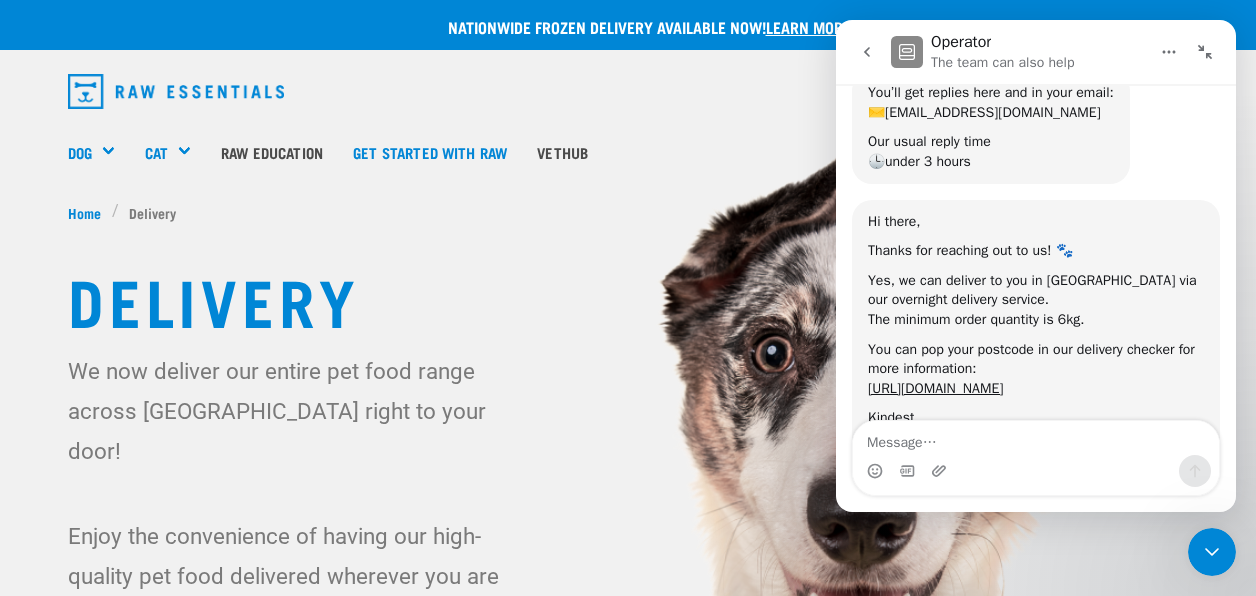 scroll, scrollTop: 276, scrollLeft: 0, axis: vertical 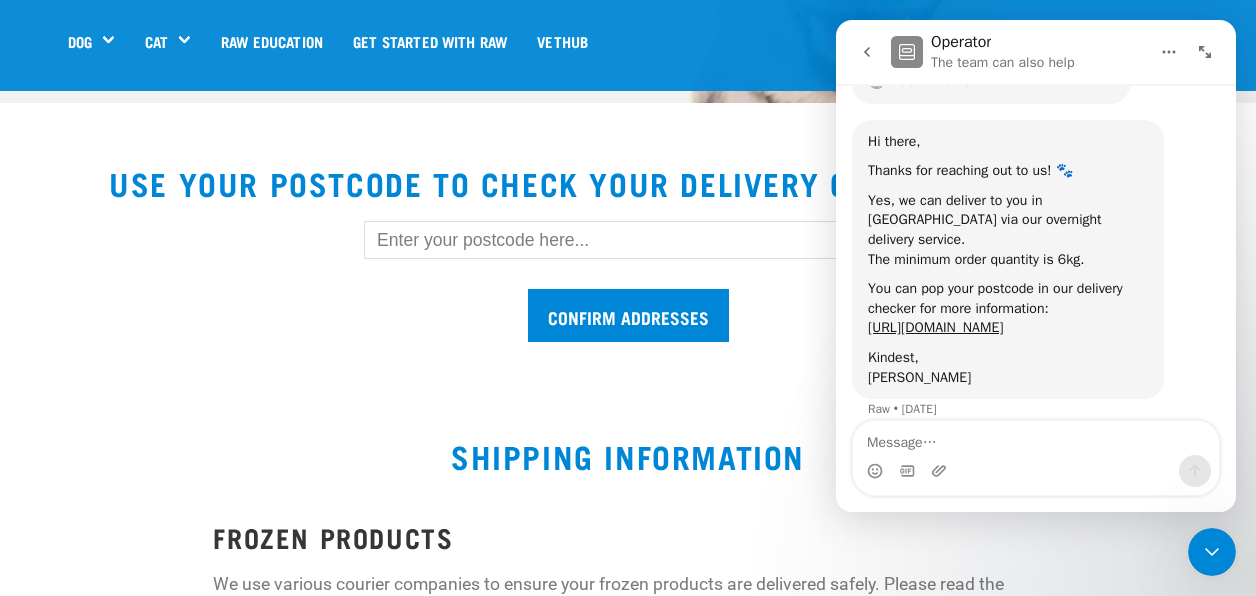 click 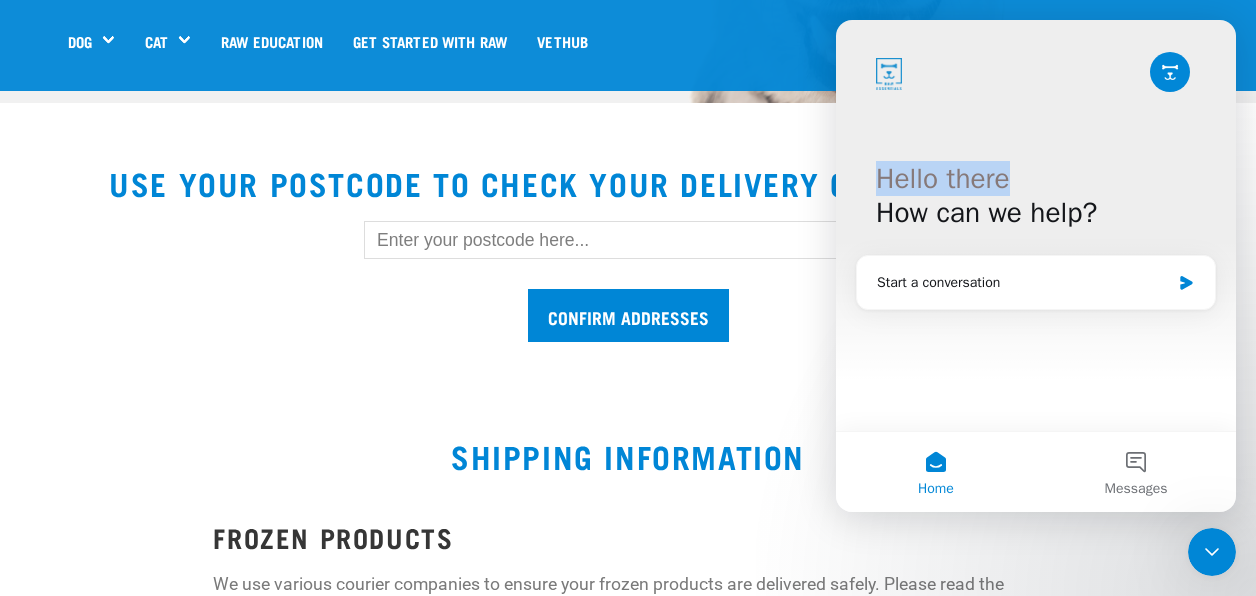 drag, startPoint x: 1140, startPoint y: 187, endPoint x: 1286, endPoint y: 105, distance: 167.45149 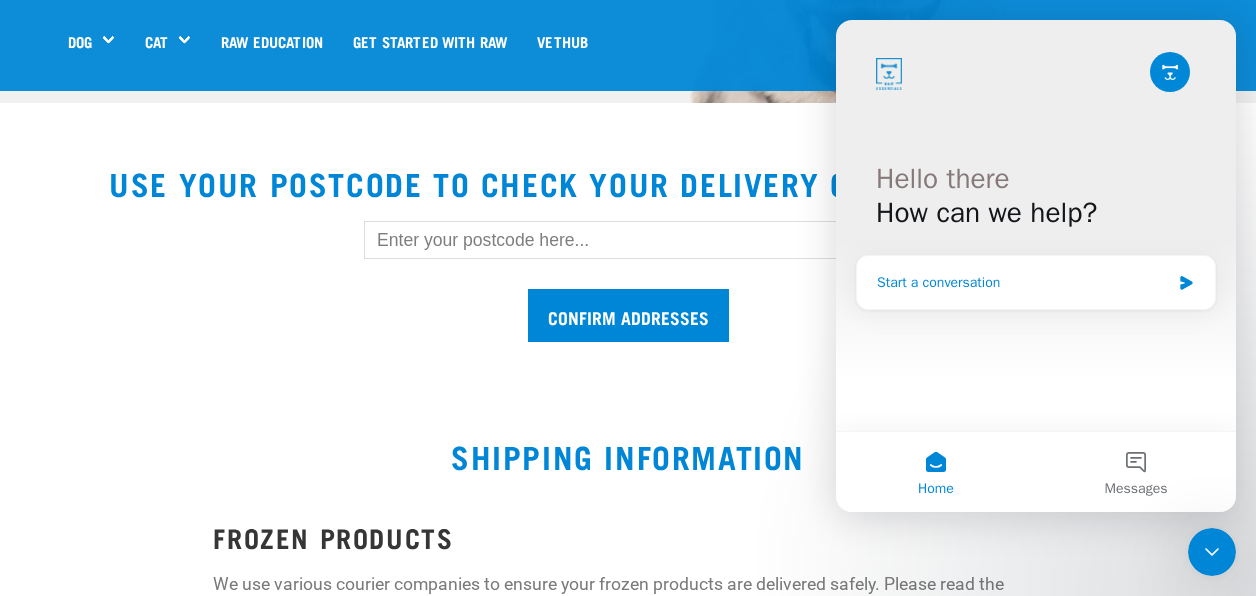 click on "Start a conversation" at bounding box center (1036, 282) 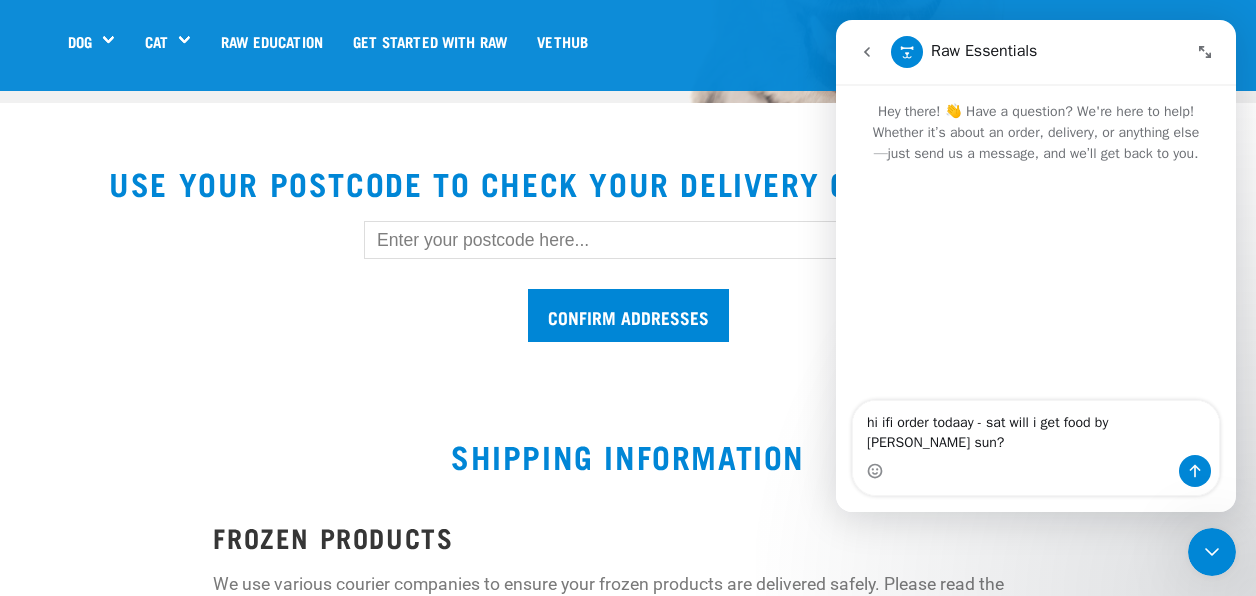 type on "hi ifi order todaay - sat will i get food by [PERSON_NAME] sun?" 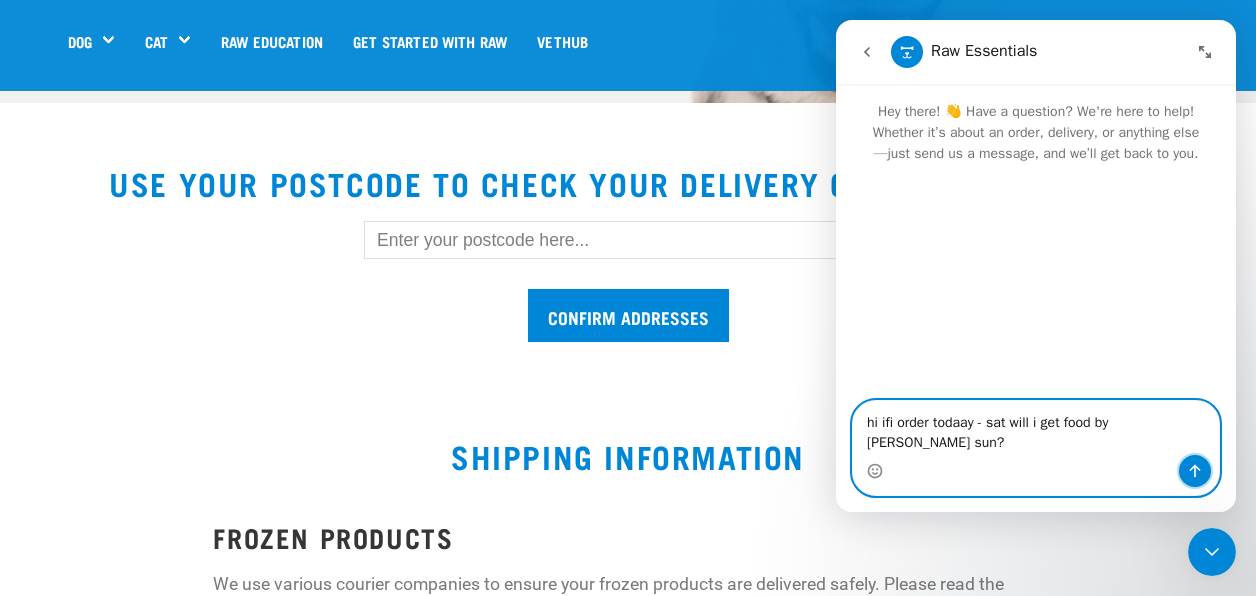 click at bounding box center (1195, 471) 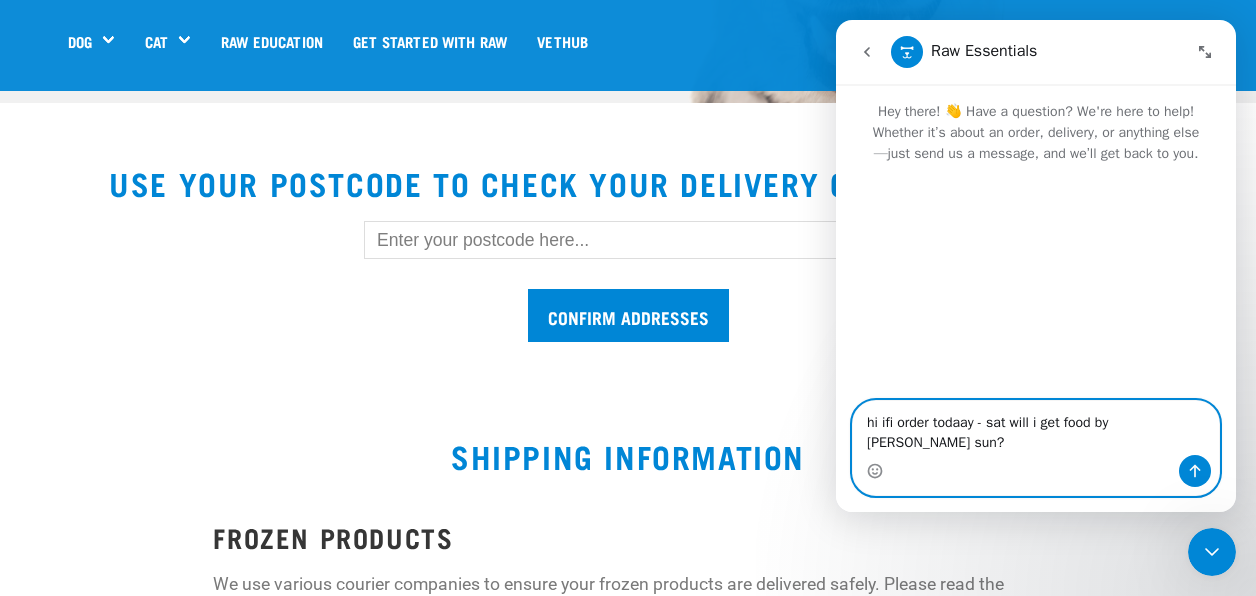 type 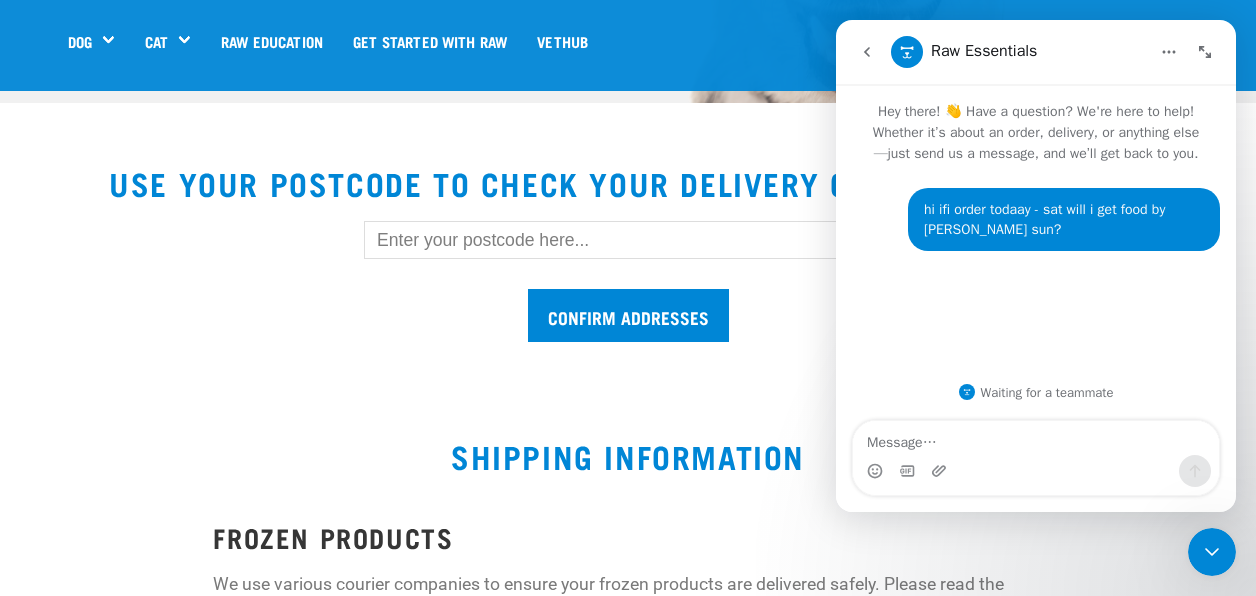 click 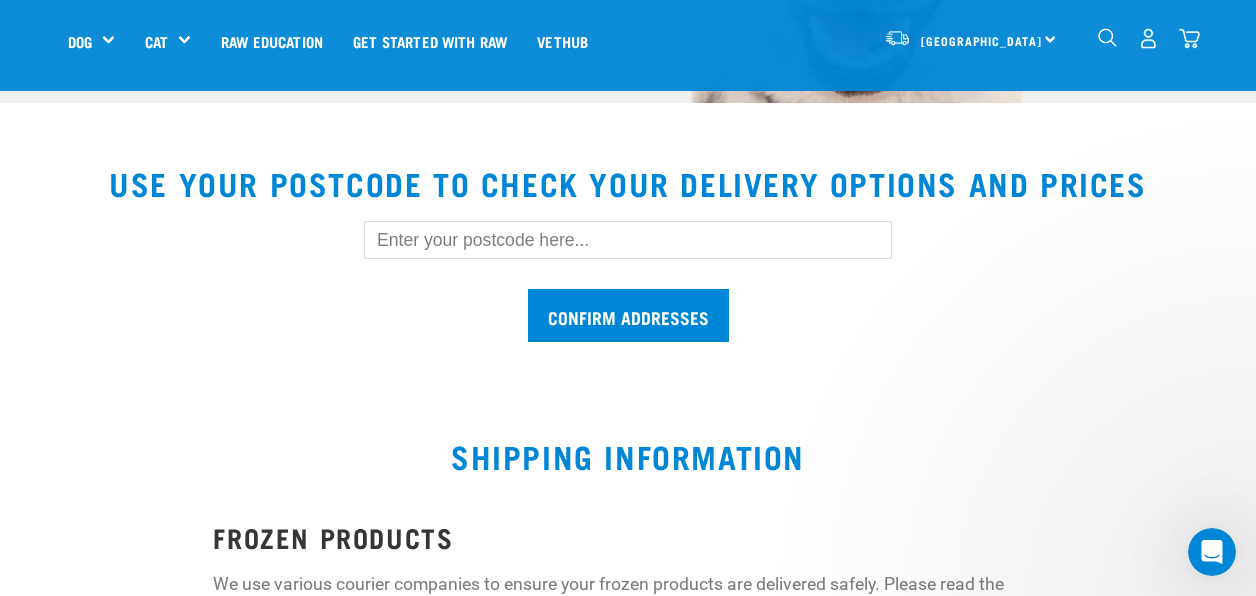 scroll, scrollTop: 0, scrollLeft: 0, axis: both 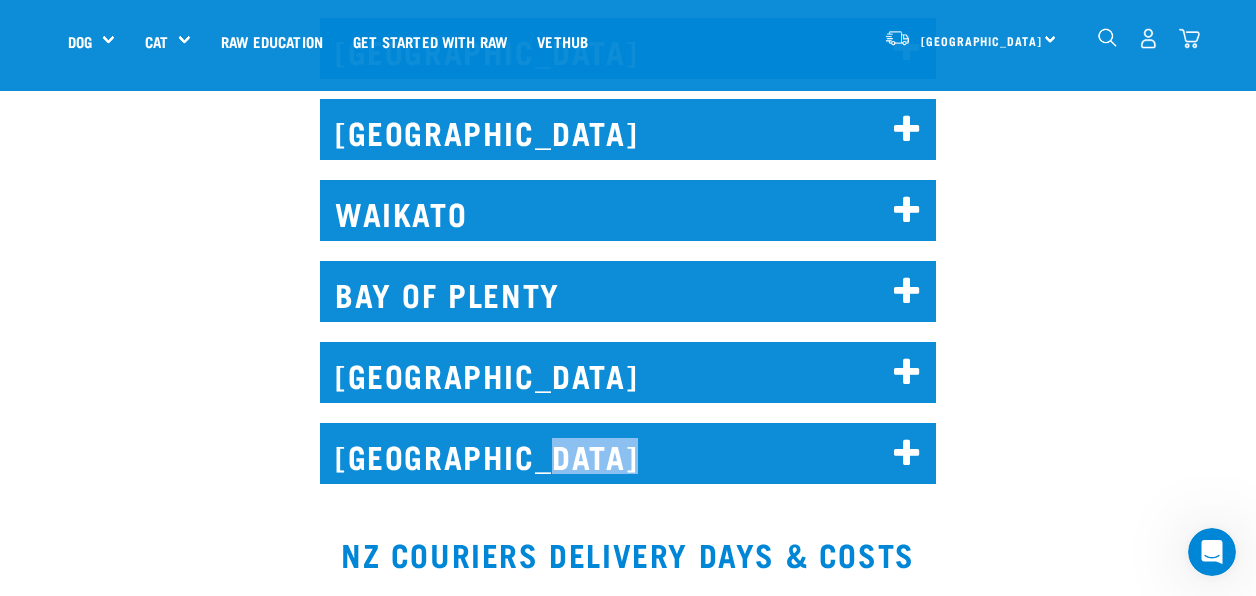 drag, startPoint x: 1025, startPoint y: 385, endPoint x: 1020, endPoint y: 446, distance: 61.204575 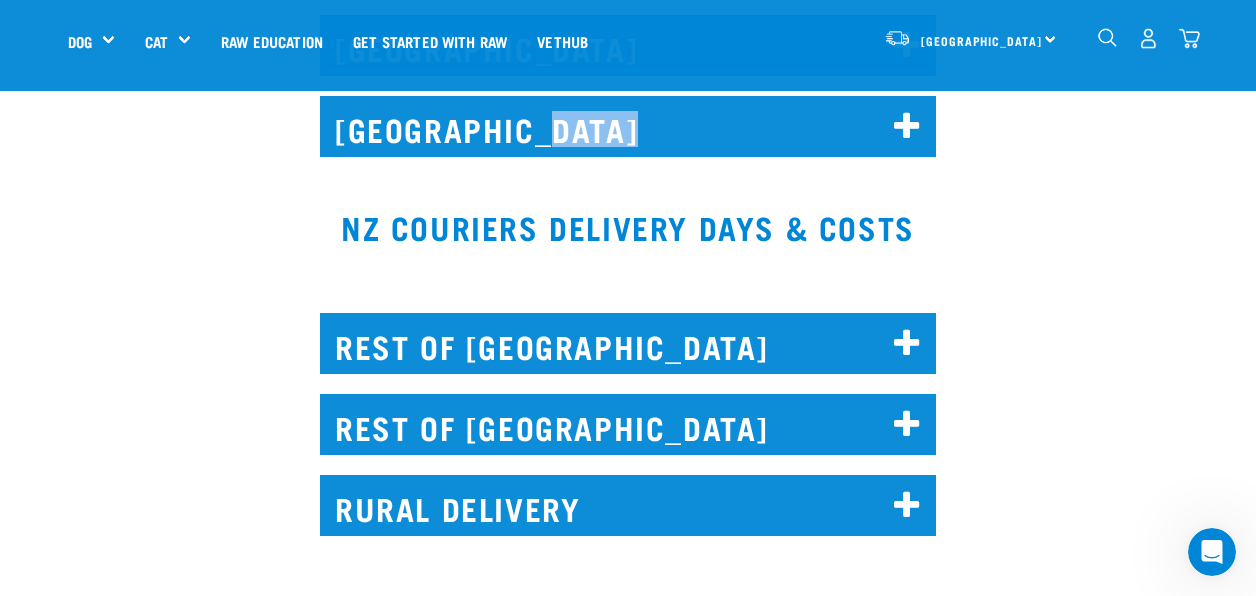 scroll, scrollTop: 3066, scrollLeft: 0, axis: vertical 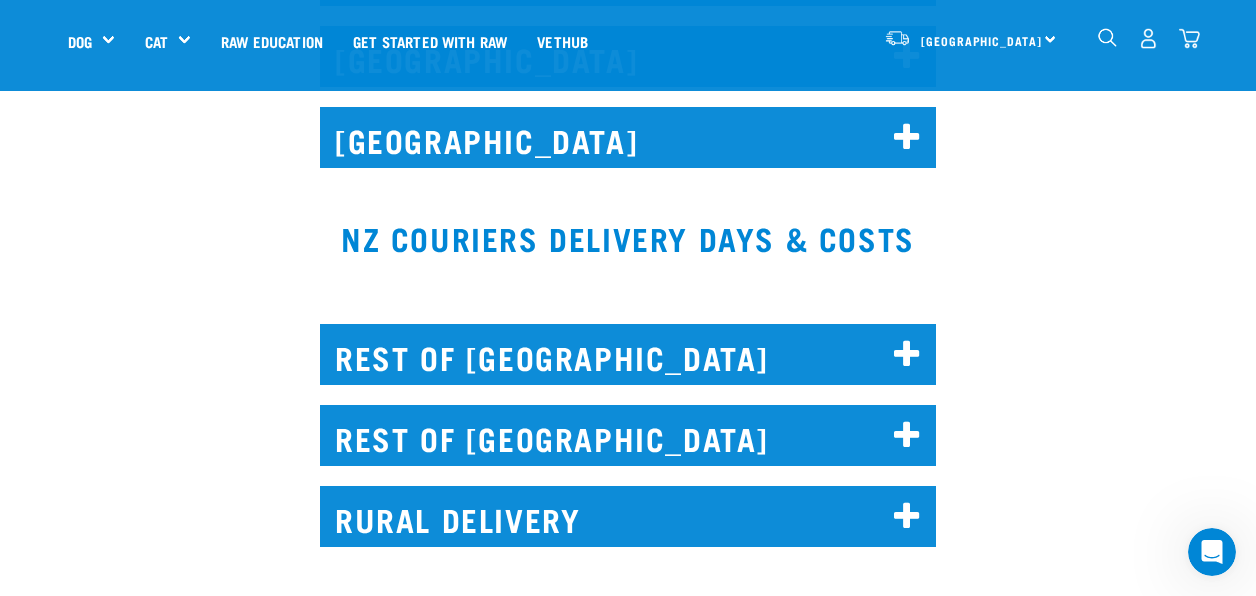 click at bounding box center [907, 436] 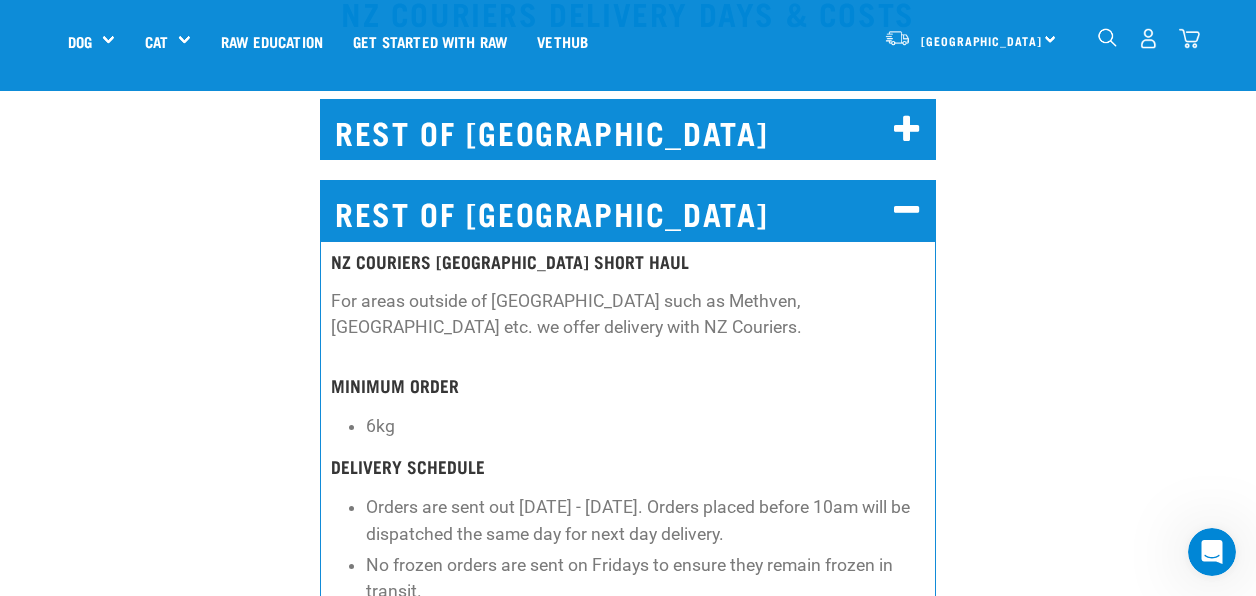 scroll, scrollTop: 3306, scrollLeft: 0, axis: vertical 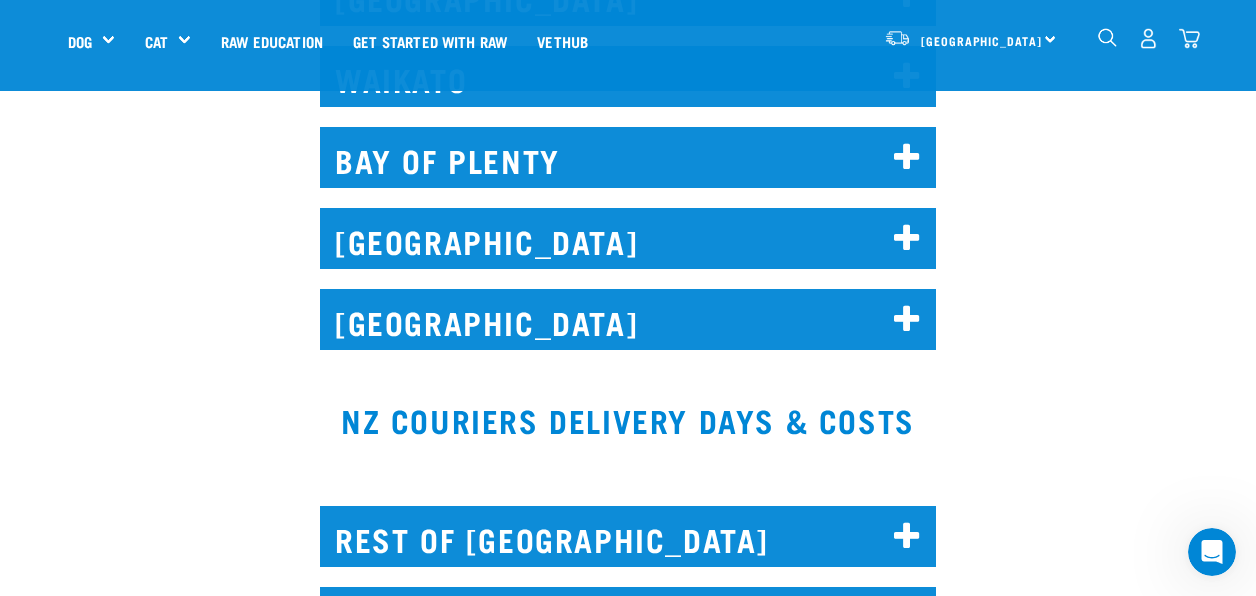 click at bounding box center [907, 320] 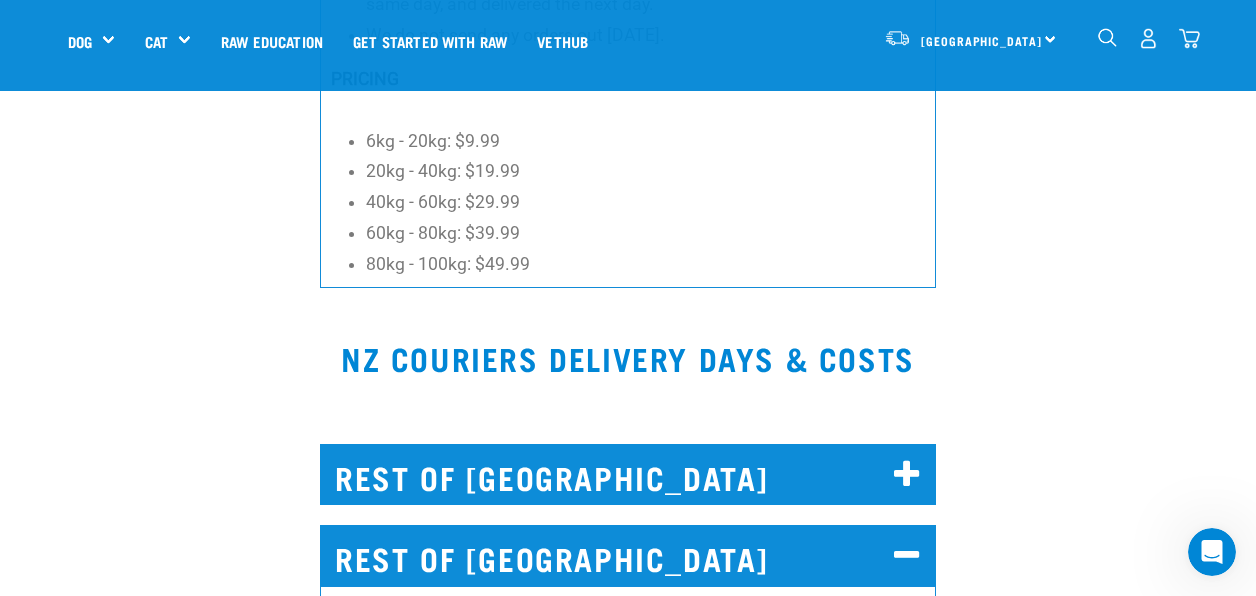 scroll, scrollTop: 5109, scrollLeft: 0, axis: vertical 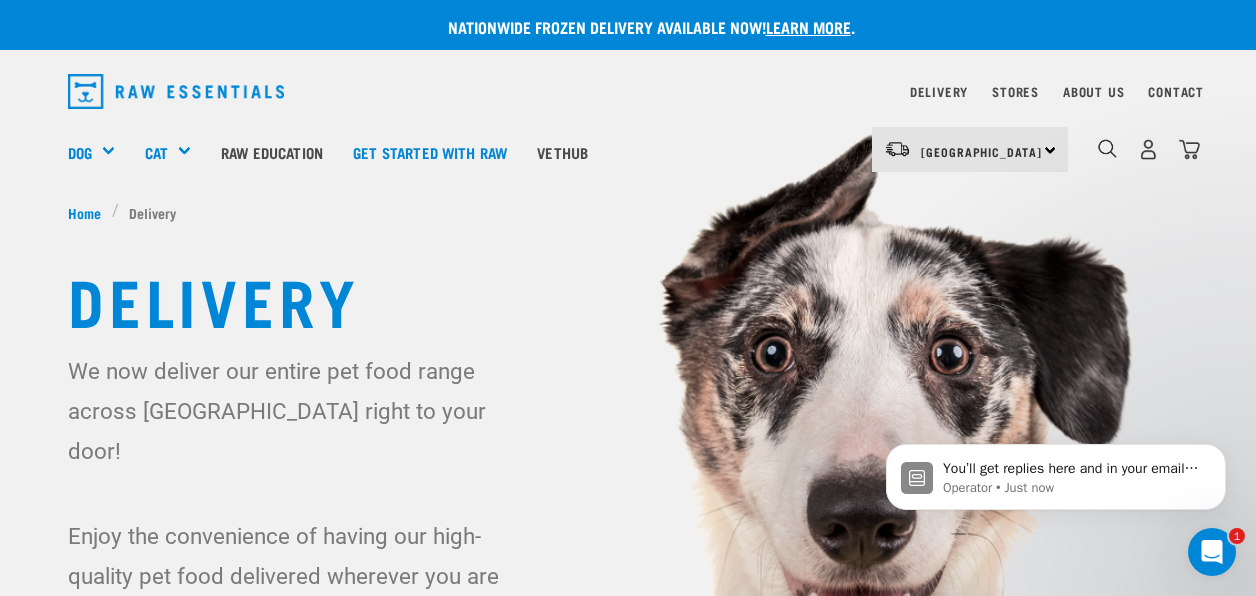 click 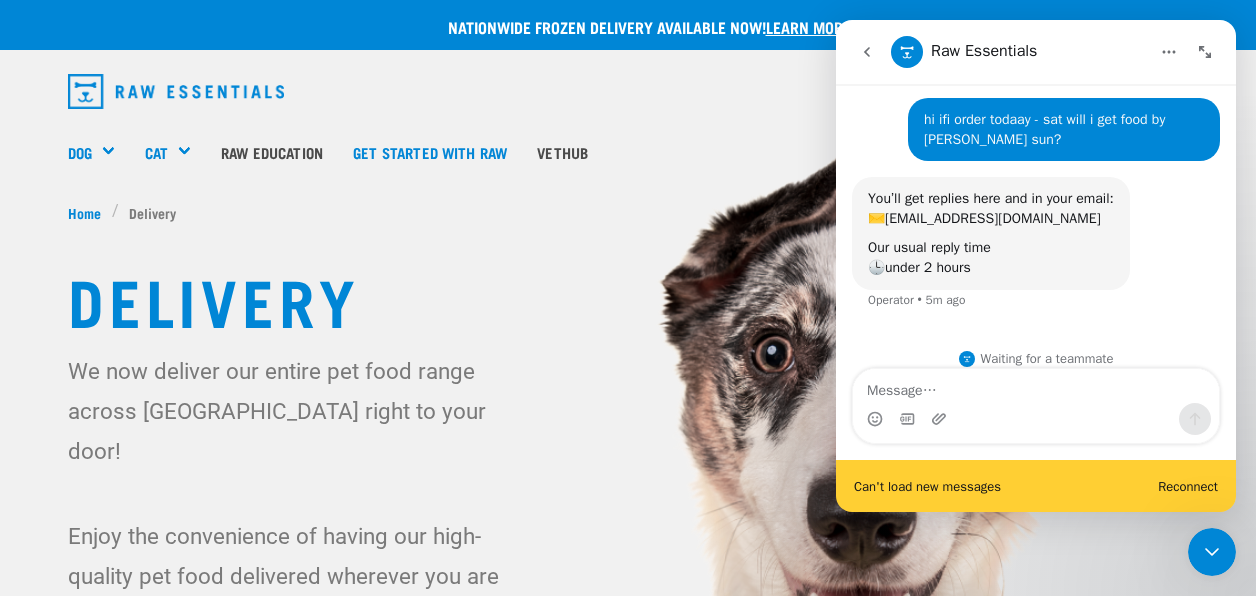 scroll, scrollTop: 108, scrollLeft: 0, axis: vertical 